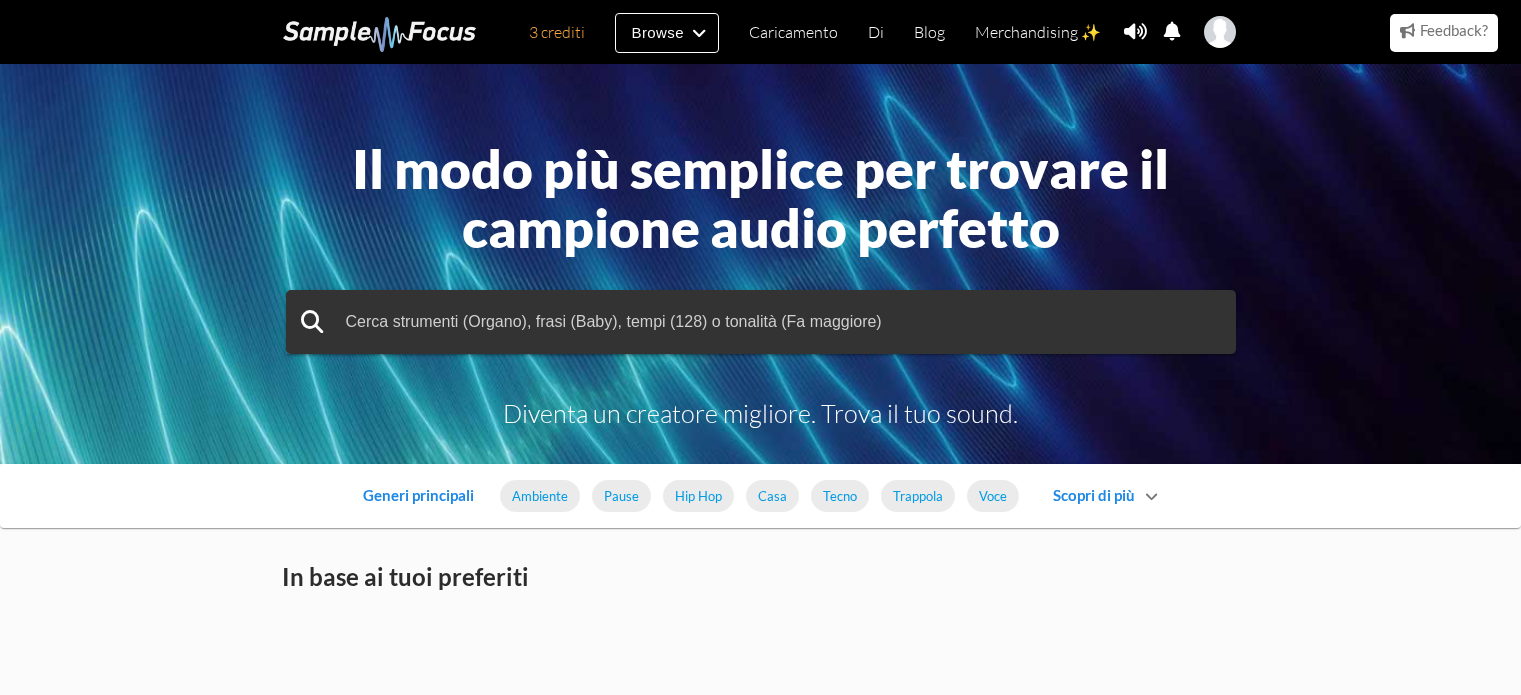 scroll, scrollTop: 0, scrollLeft: 0, axis: both 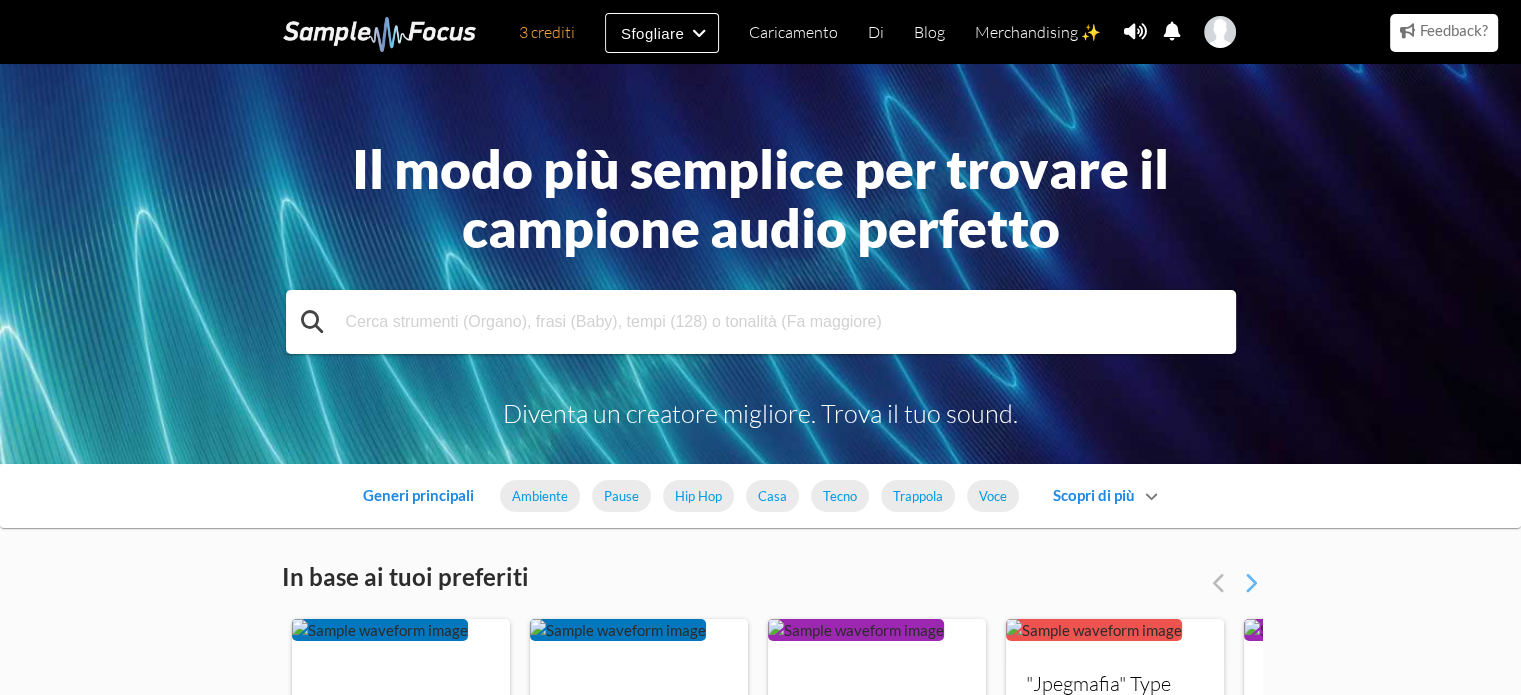 click at bounding box center (761, 322) 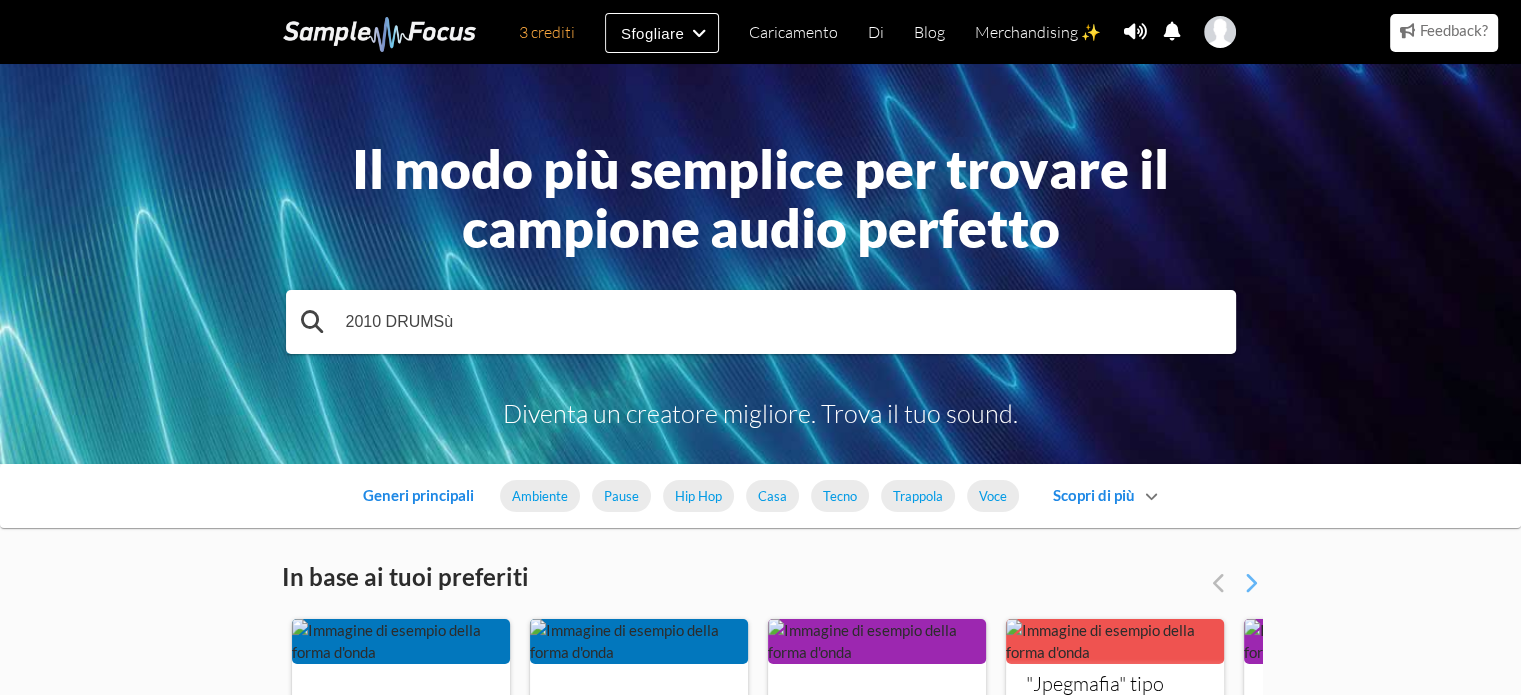 type on "2010 DRUMSù" 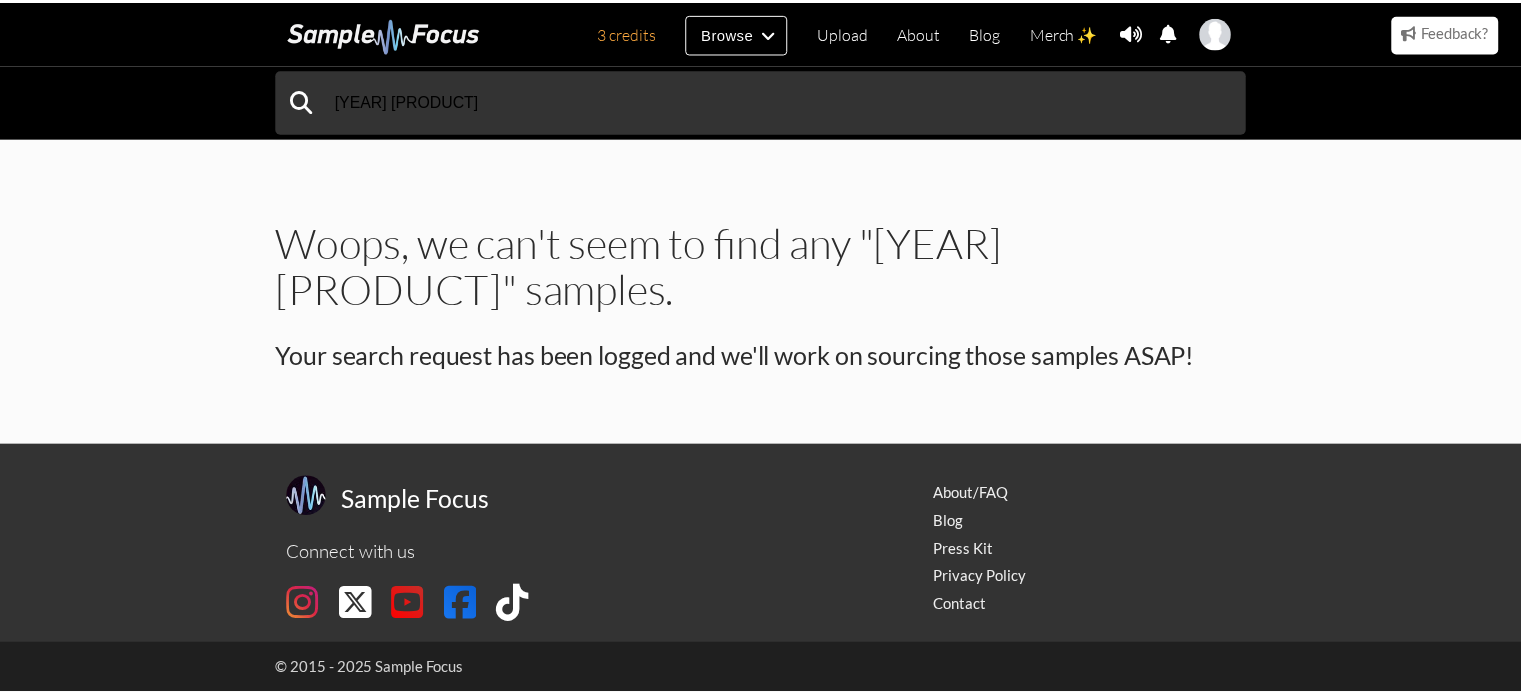 scroll, scrollTop: 0, scrollLeft: 0, axis: both 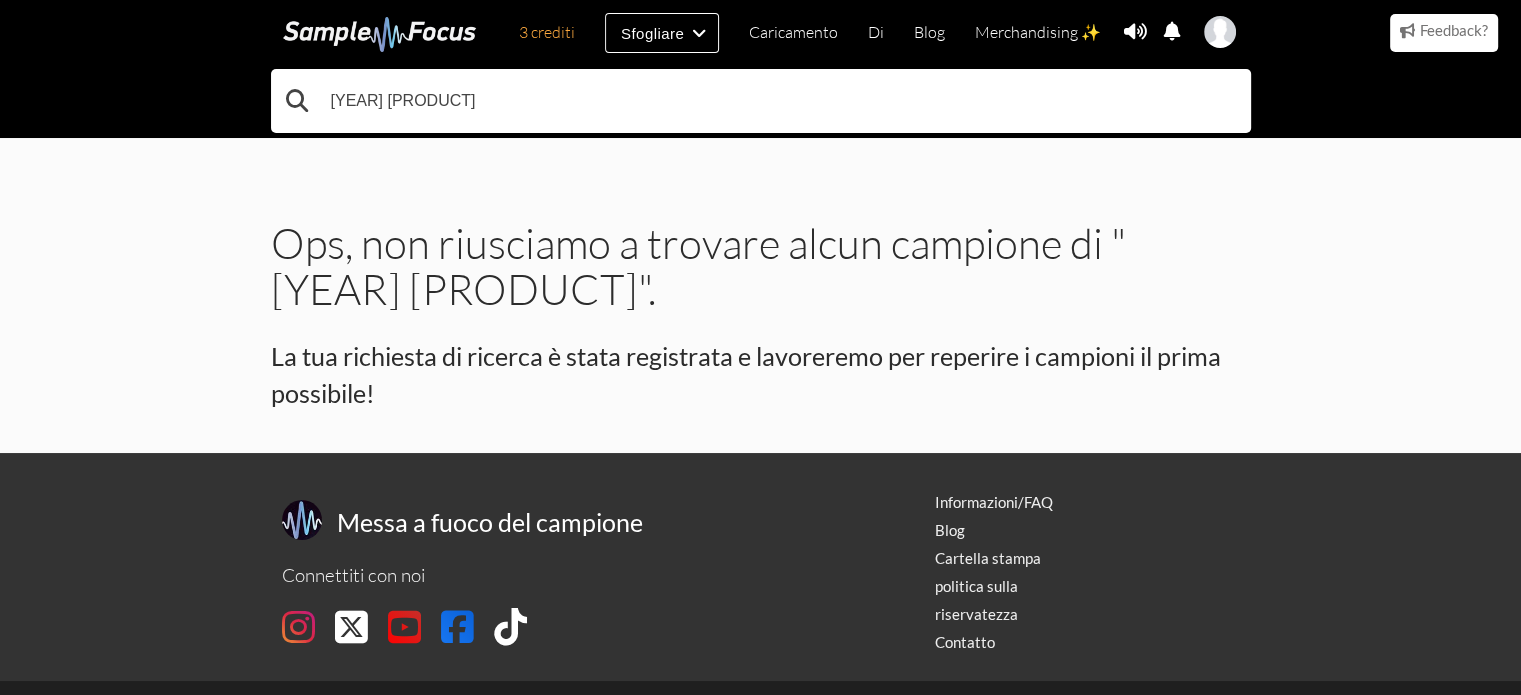 click on "2010 DRUMSù" at bounding box center (761, 101) 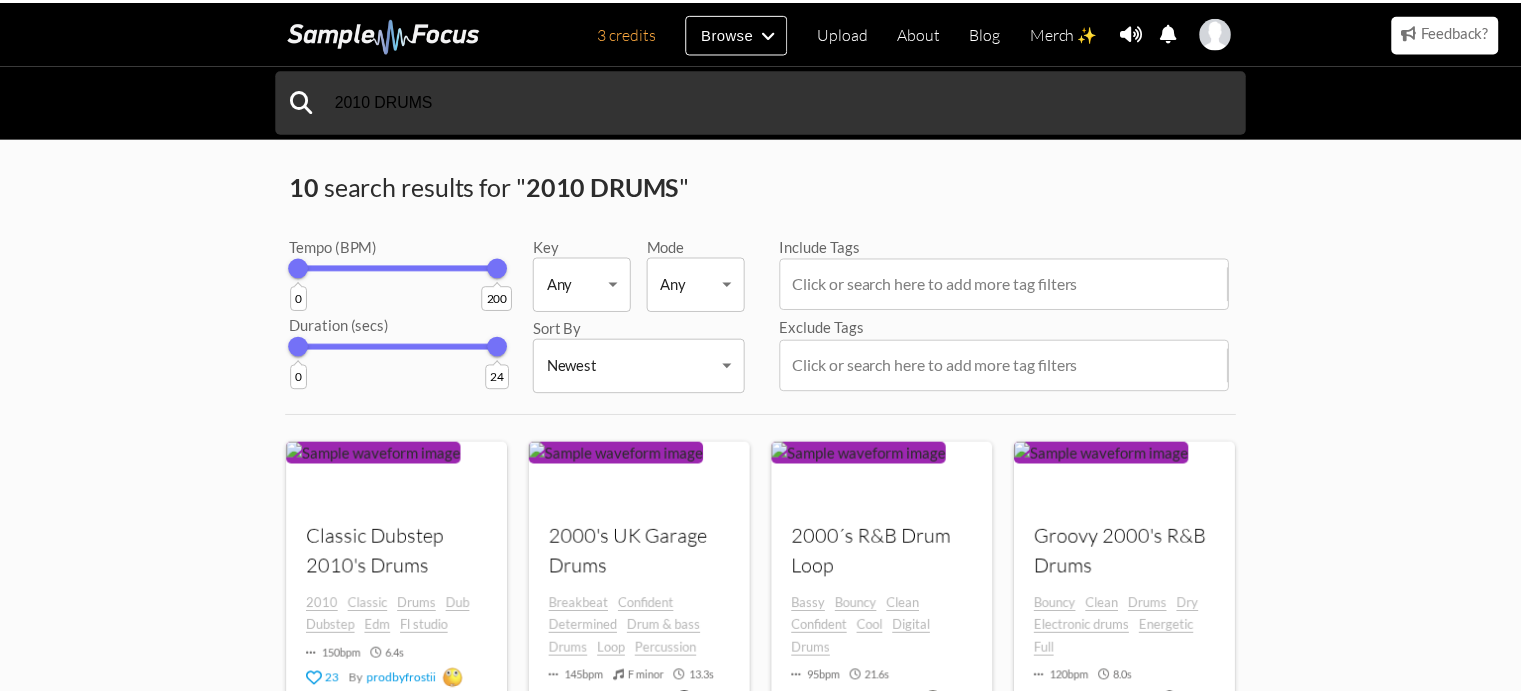 scroll, scrollTop: 0, scrollLeft: 0, axis: both 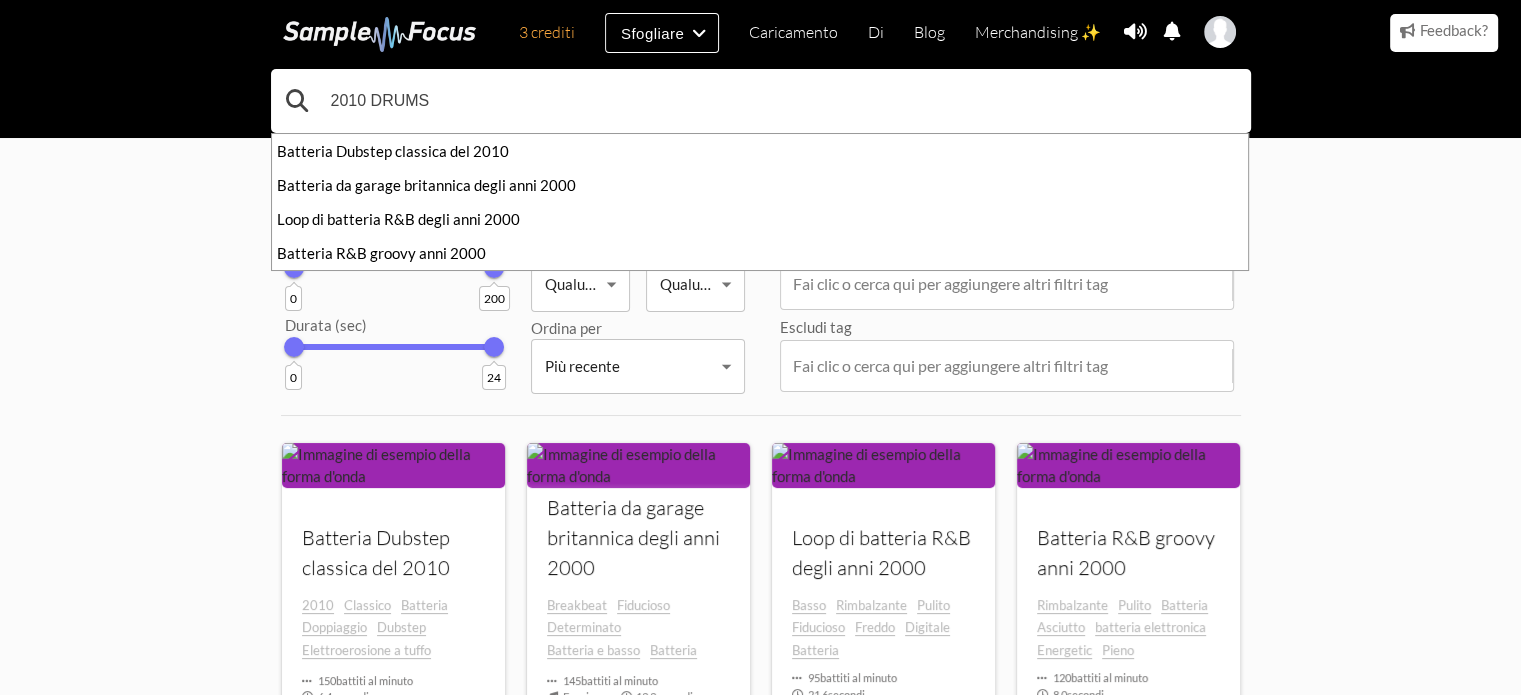 click on "2010 DRUMS" at bounding box center (761, 101) 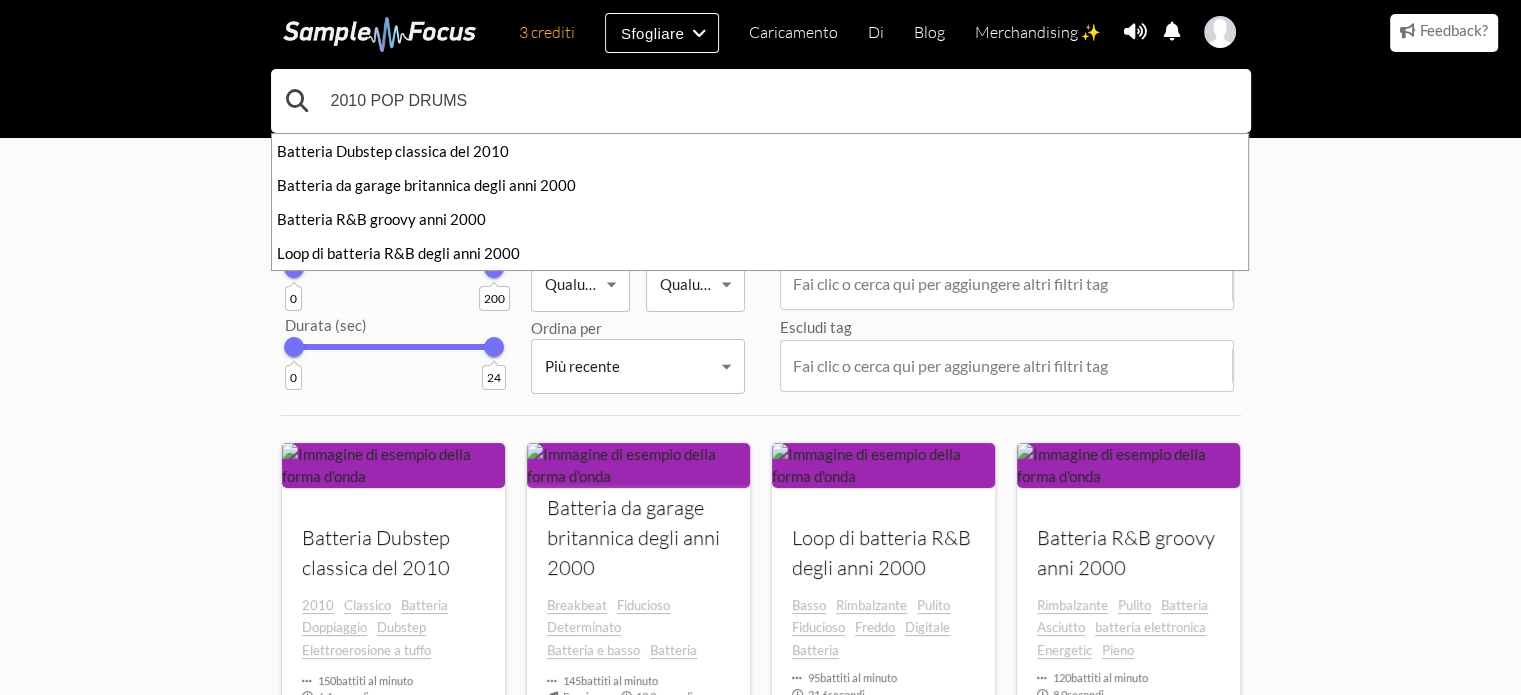 type on "2010 POP DRUMS" 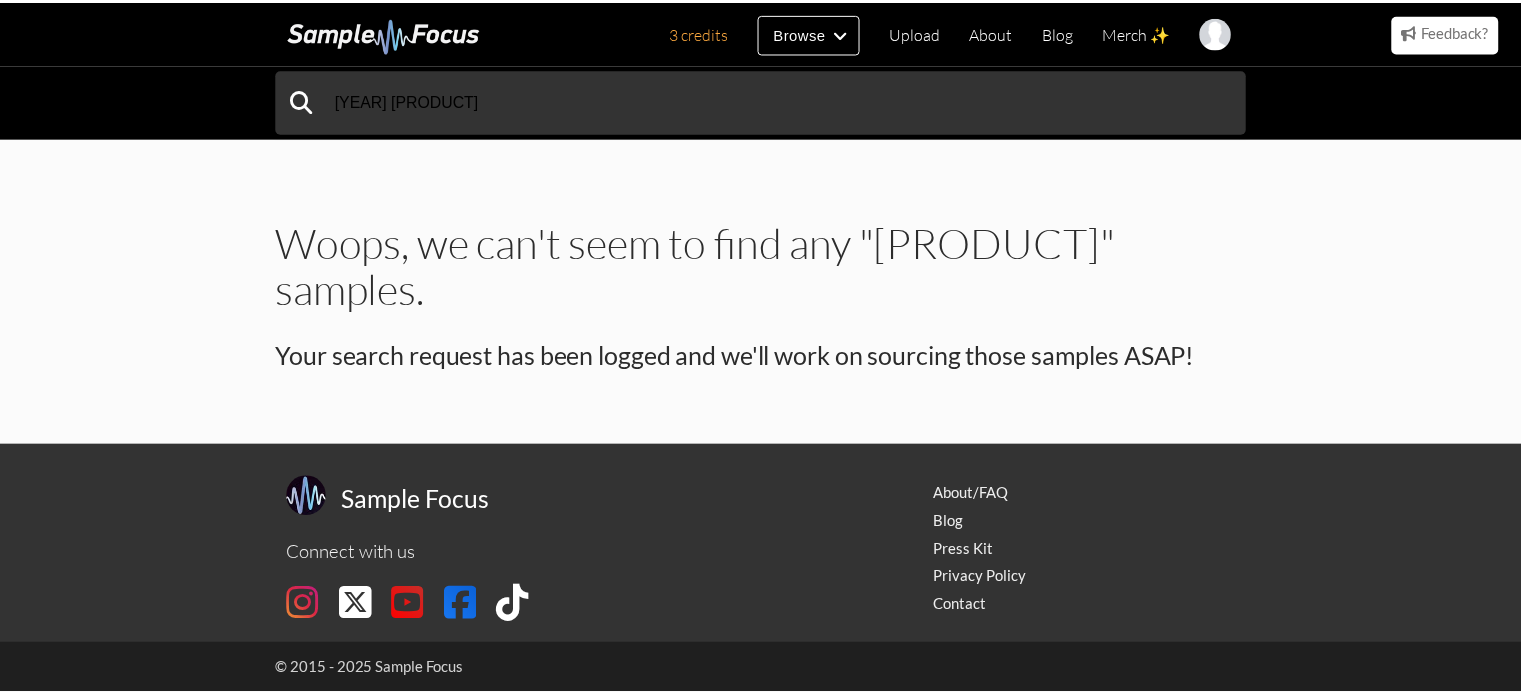 scroll, scrollTop: 0, scrollLeft: 0, axis: both 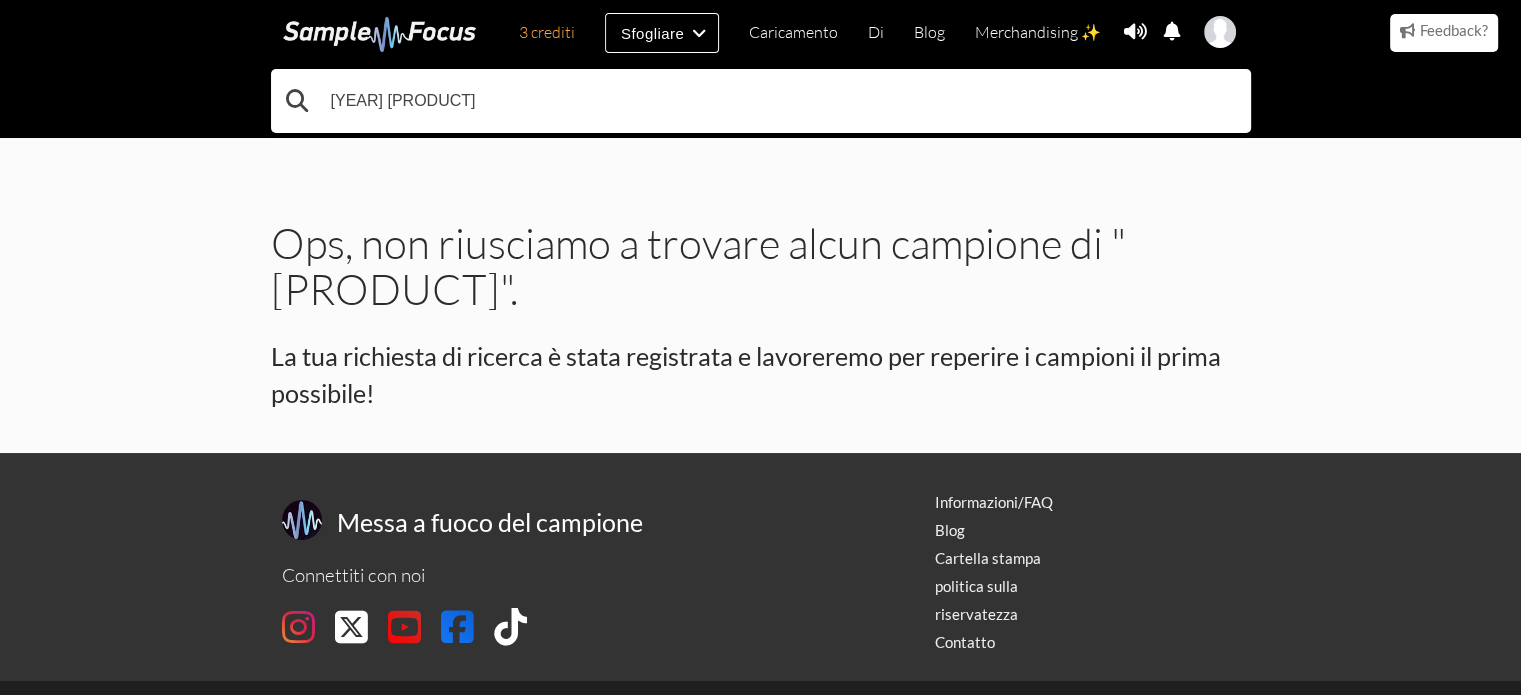 drag, startPoint x: 366, startPoint y: 103, endPoint x: 280, endPoint y: 110, distance: 86.28442 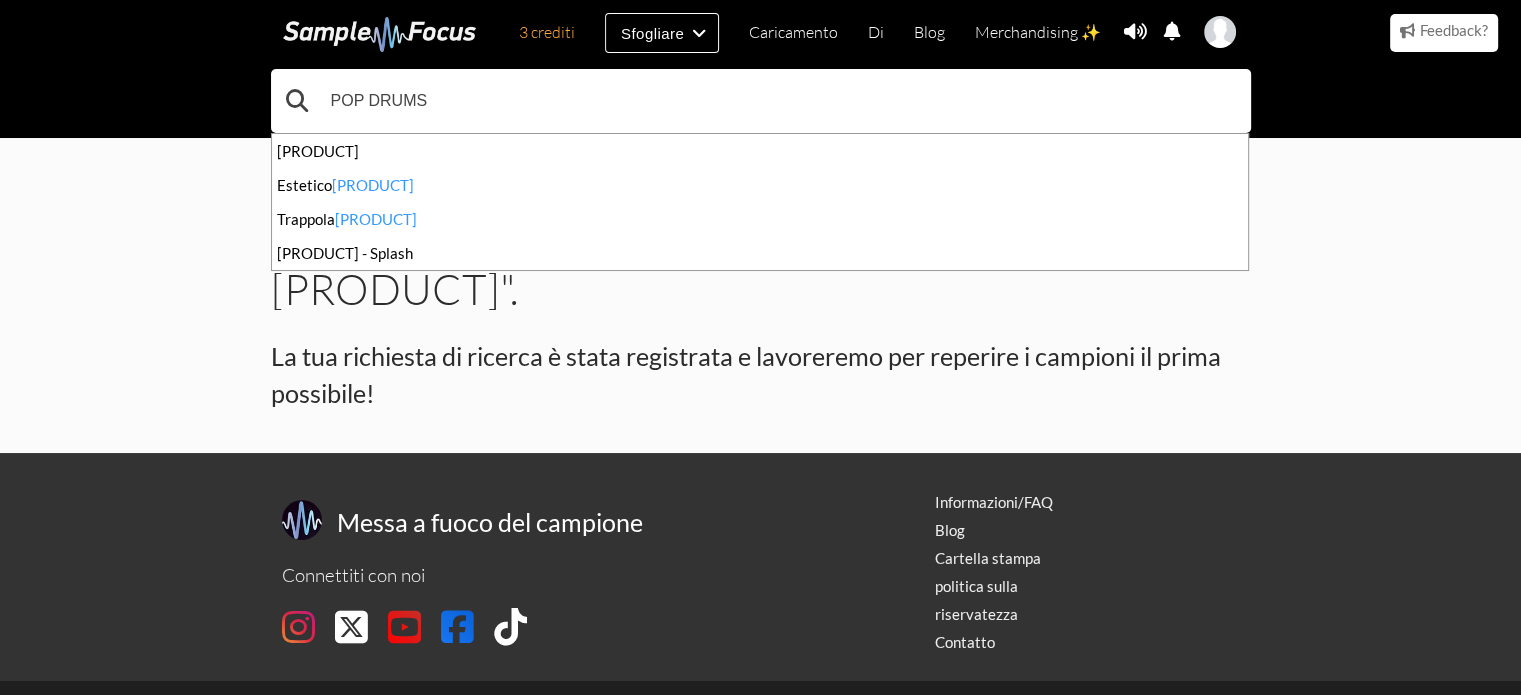 click on "POP DRUMS" at bounding box center (761, 101) 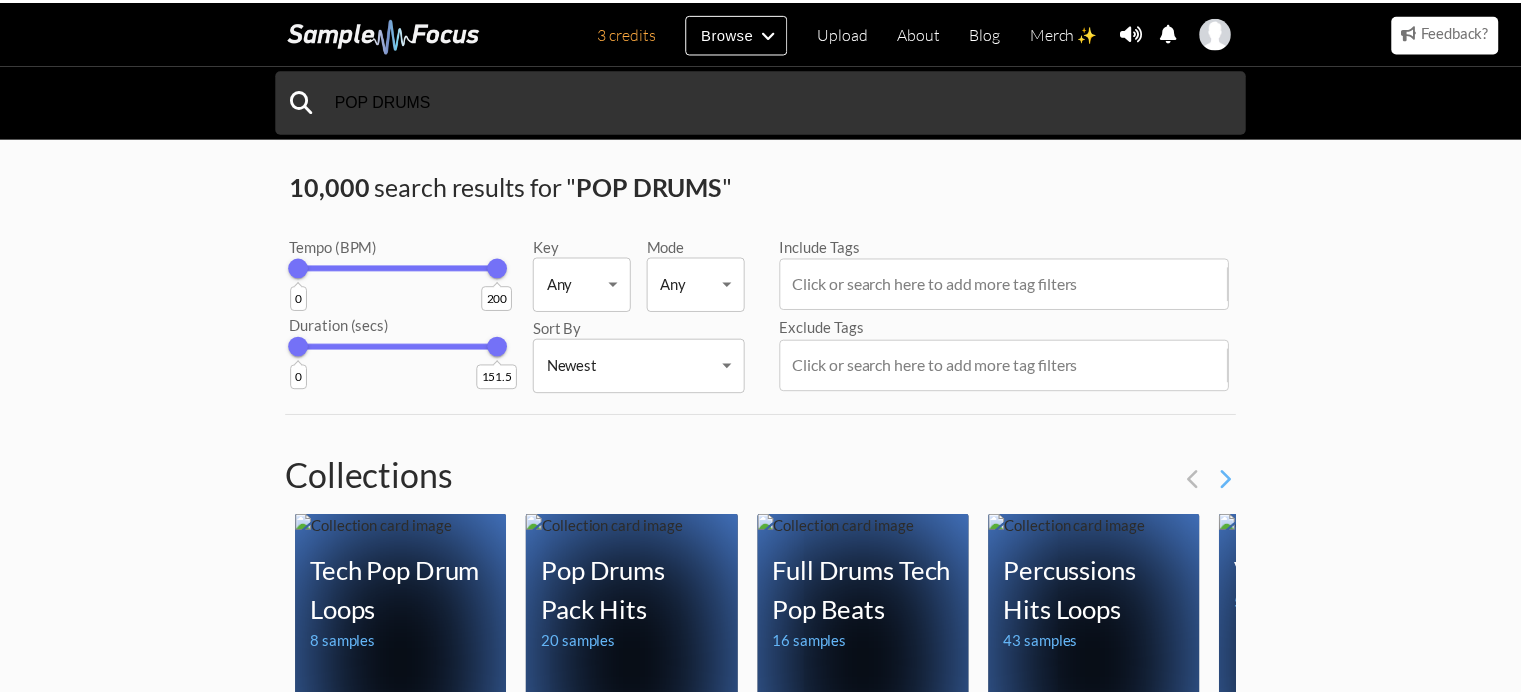 scroll, scrollTop: 0, scrollLeft: 0, axis: both 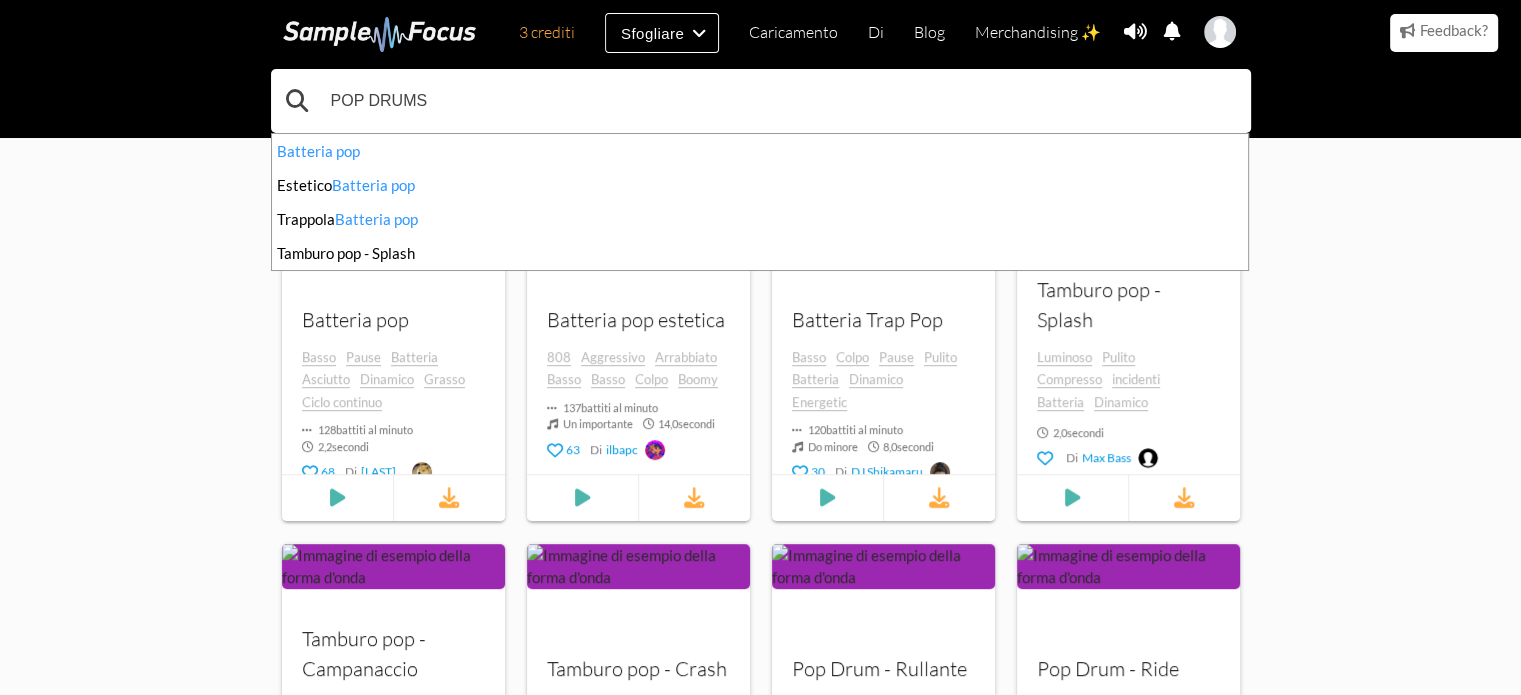drag, startPoint x: 442, startPoint y: 109, endPoint x: 368, endPoint y: 103, distance: 74.24284 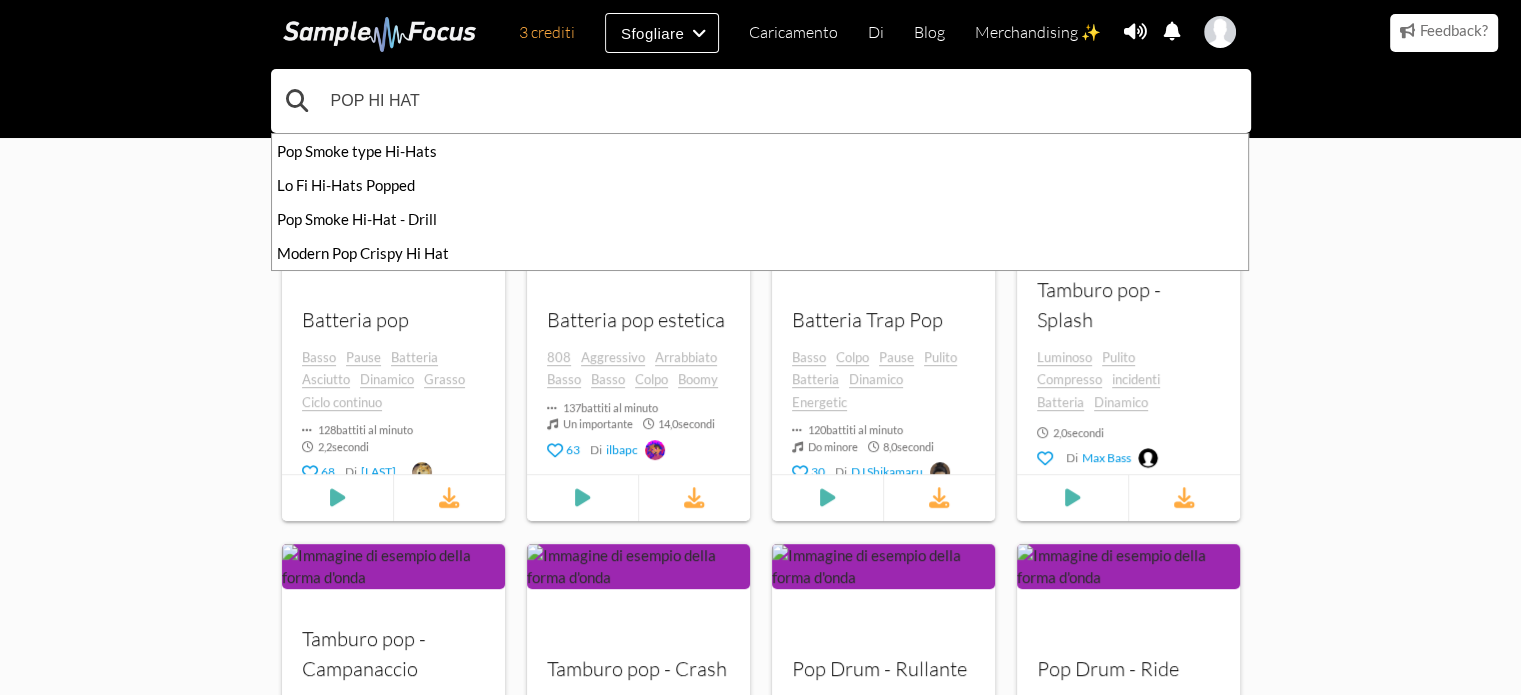type on "POP HI HAT" 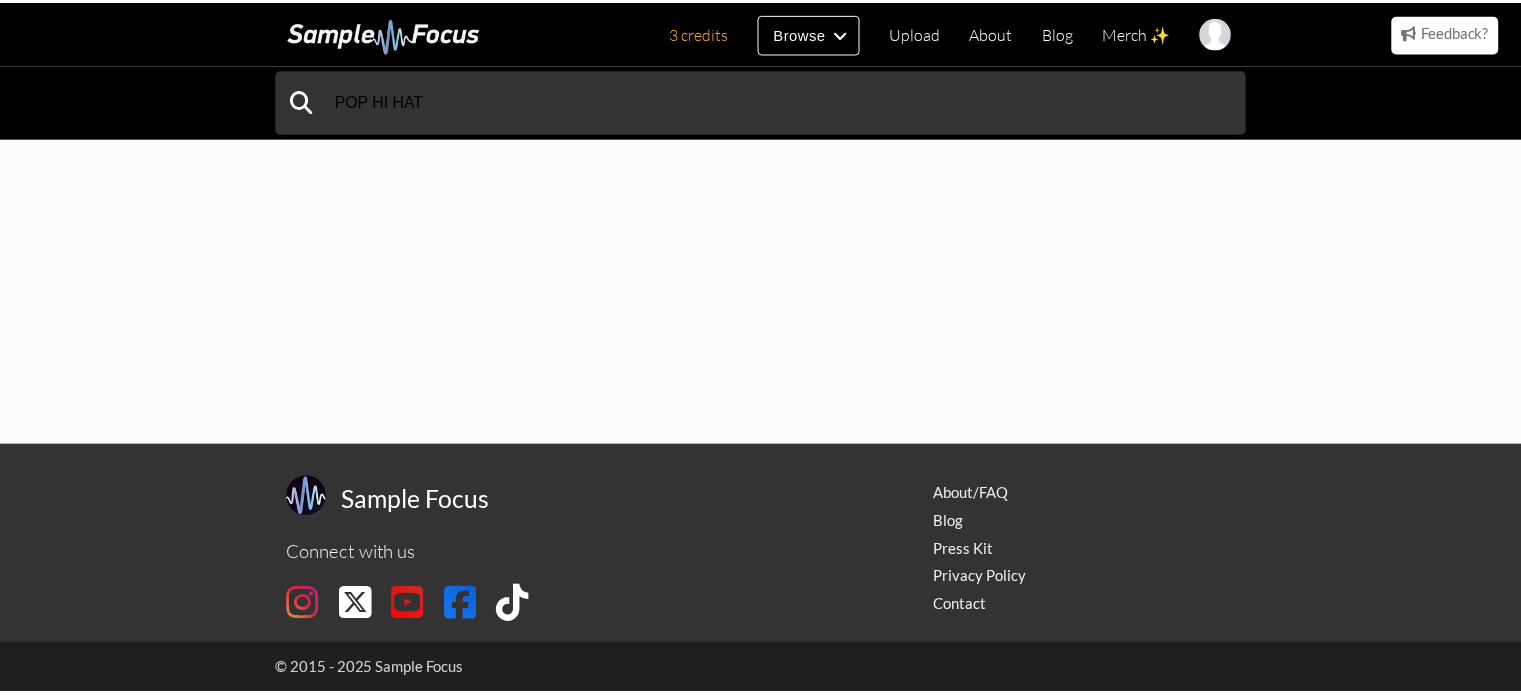 scroll, scrollTop: 0, scrollLeft: 0, axis: both 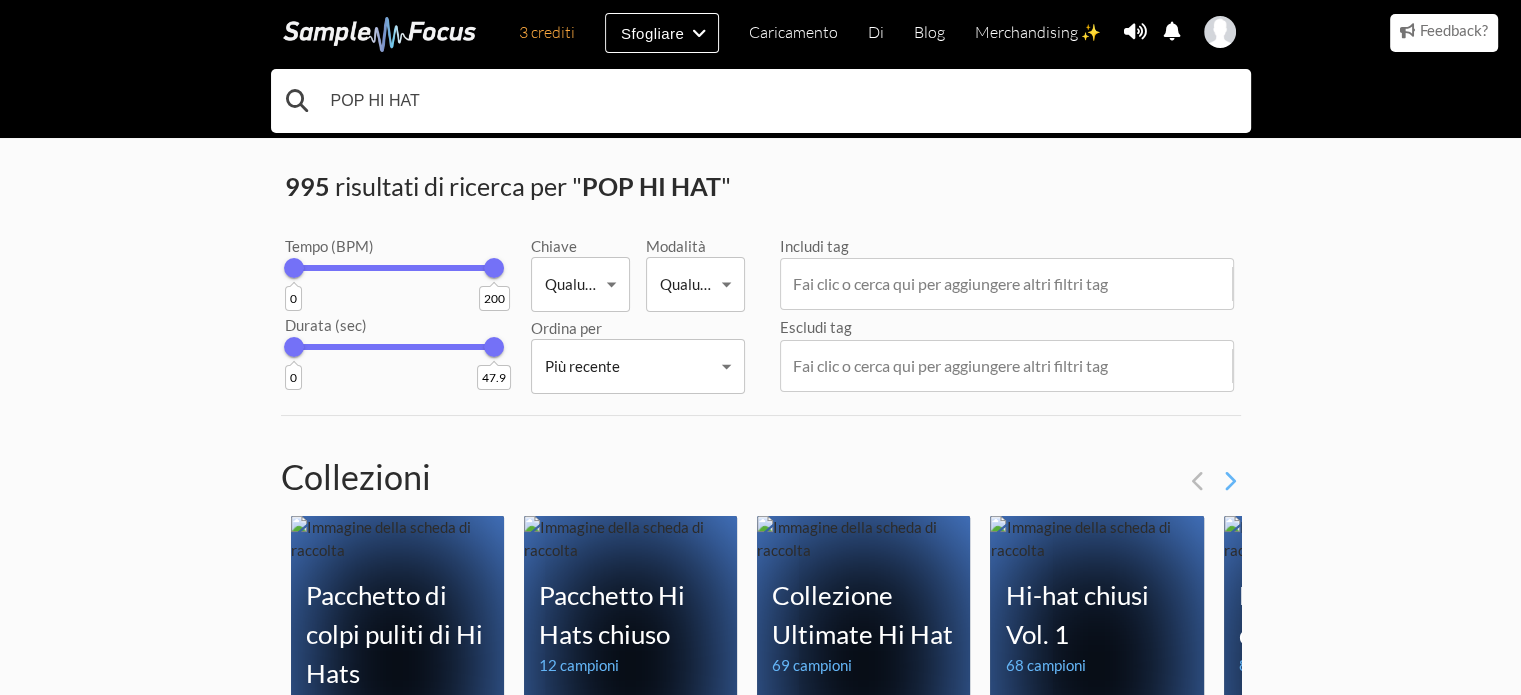 drag, startPoint x: 386, startPoint y: 102, endPoint x: 365, endPoint y: 105, distance: 21.213203 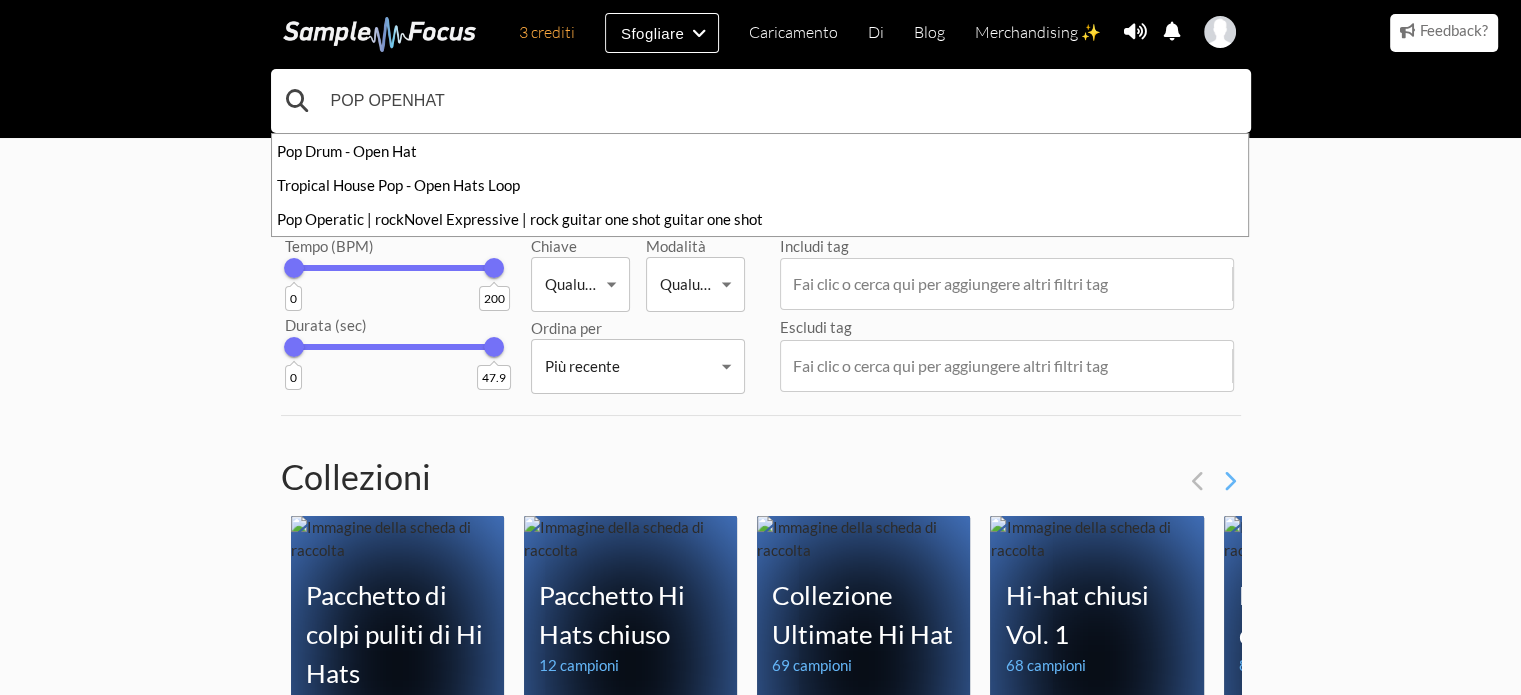 type on "POP OPENHAT" 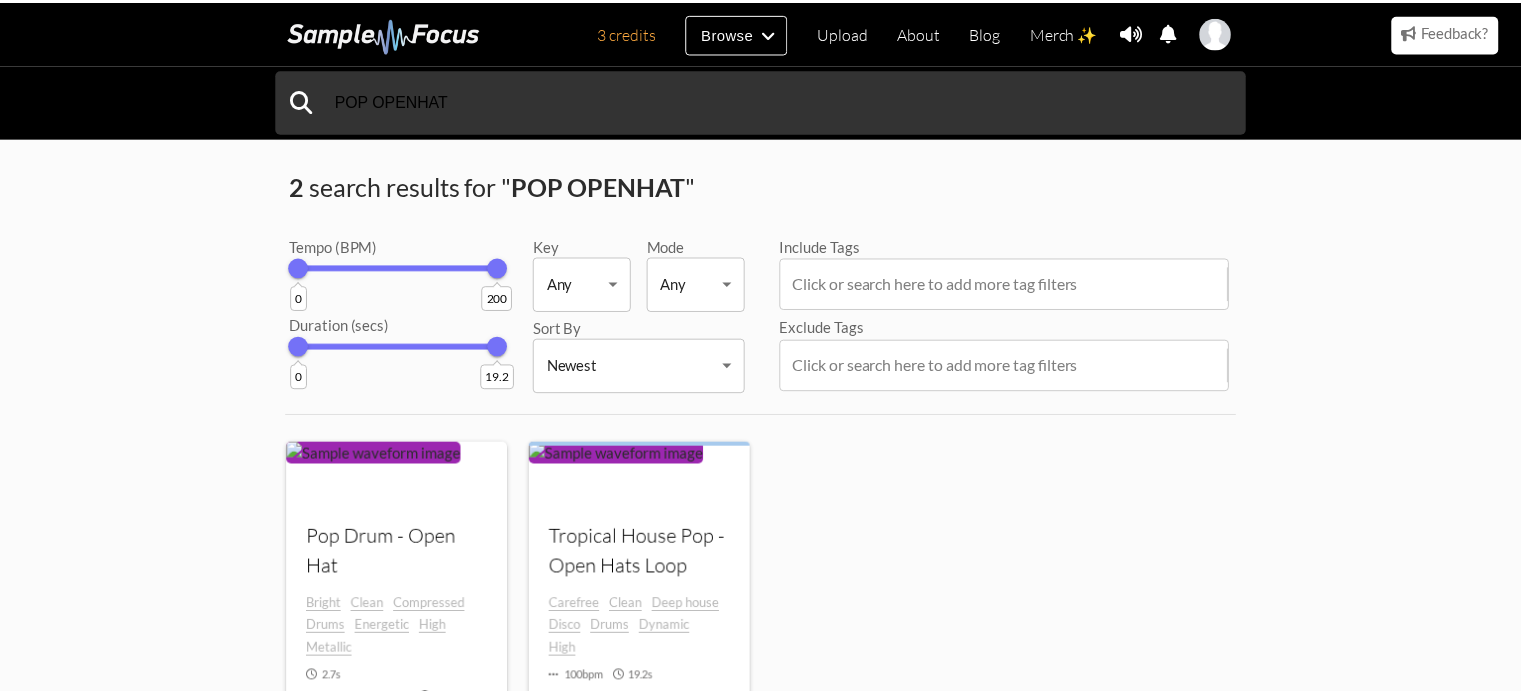 scroll, scrollTop: 0, scrollLeft: 0, axis: both 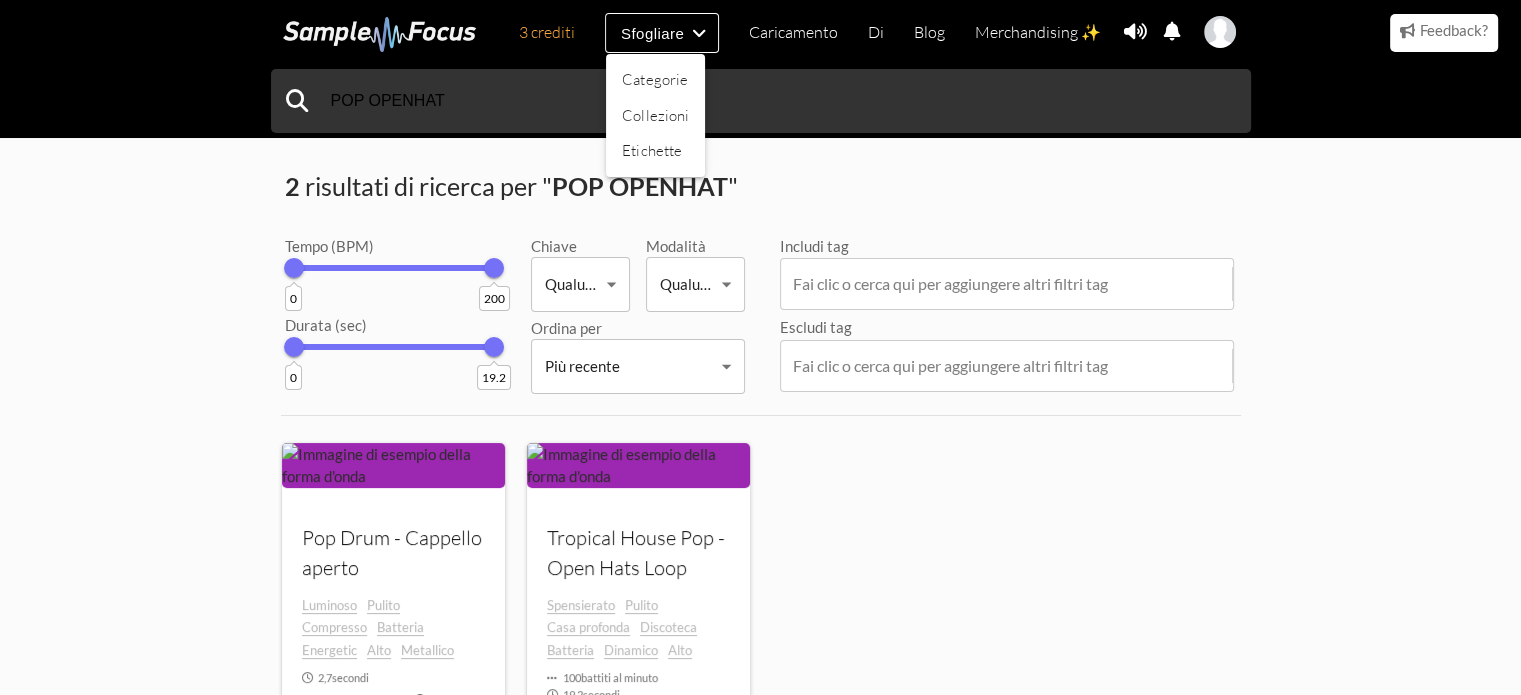 click at bounding box center [760, 347] 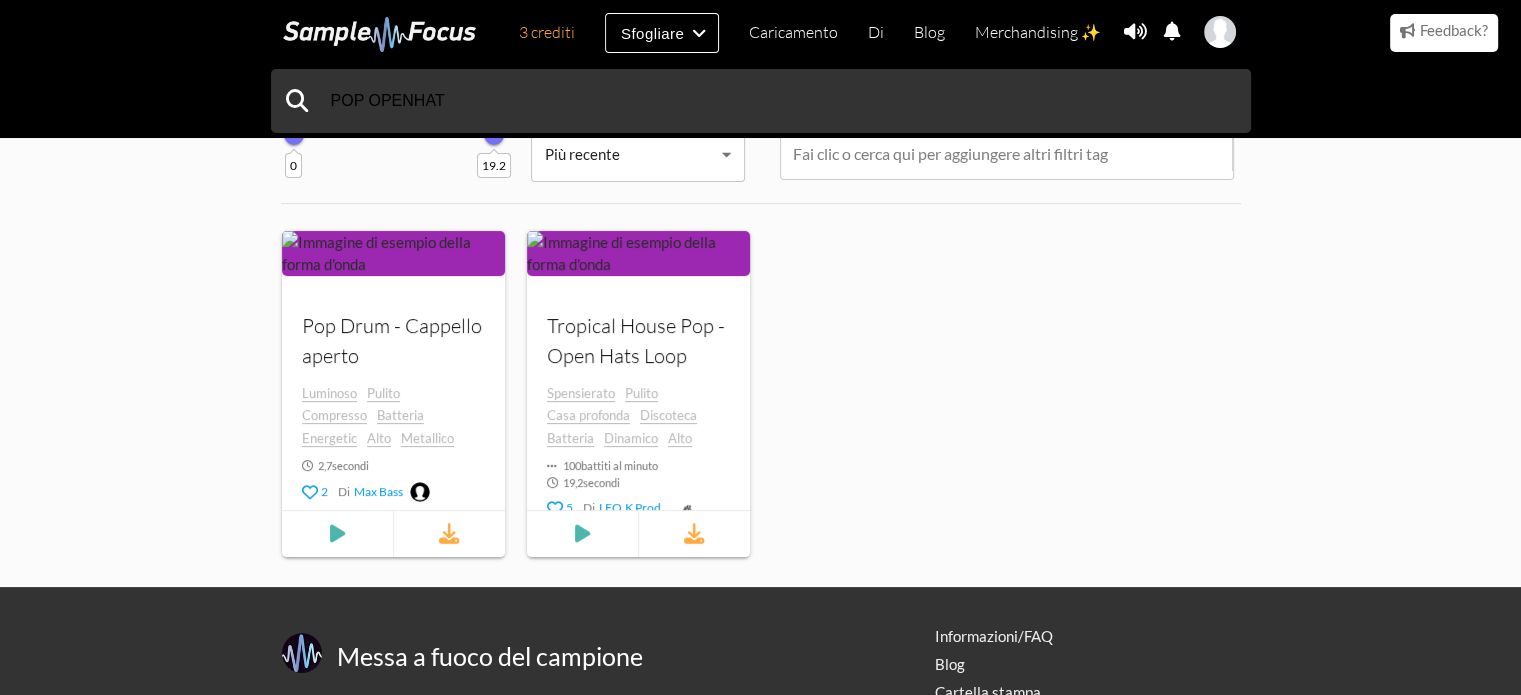 scroll, scrollTop: 267, scrollLeft: 0, axis: vertical 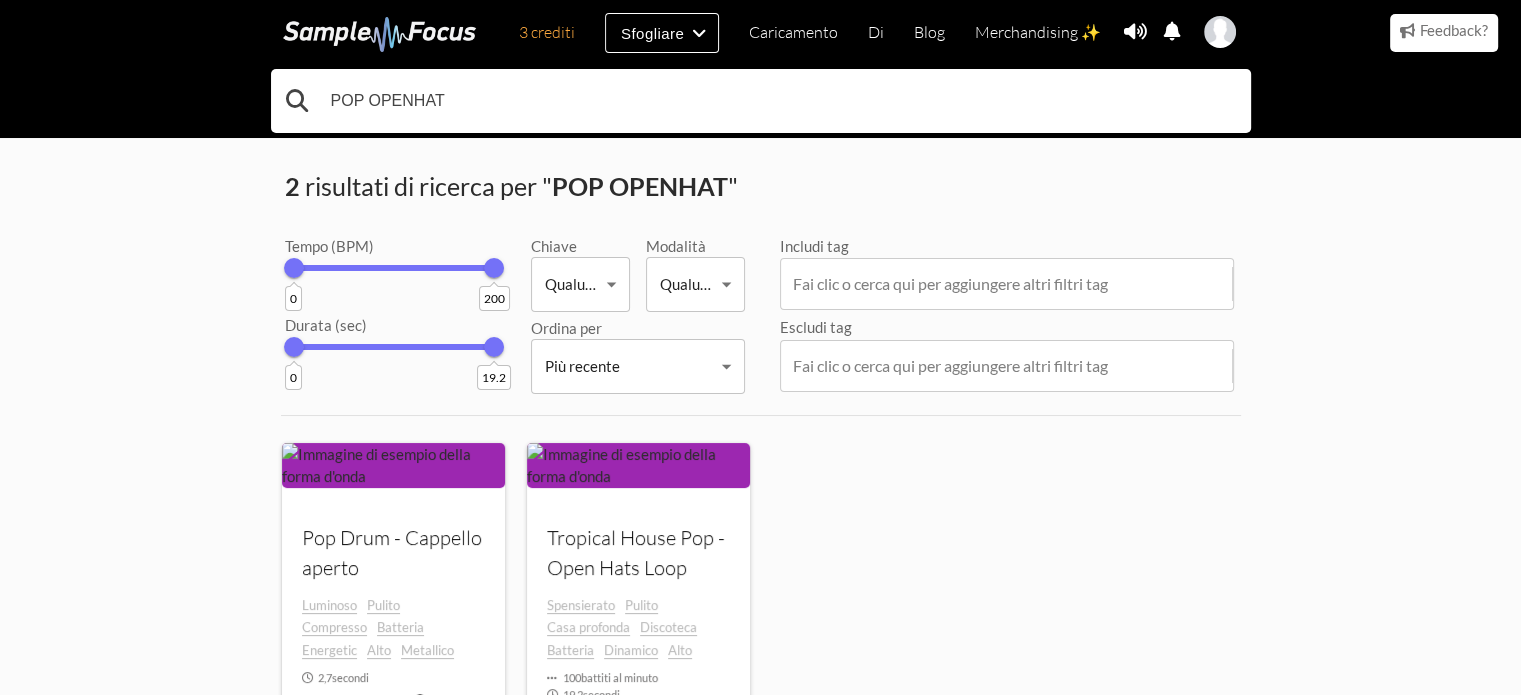 click on "POP OPENHAT" at bounding box center (761, 101) 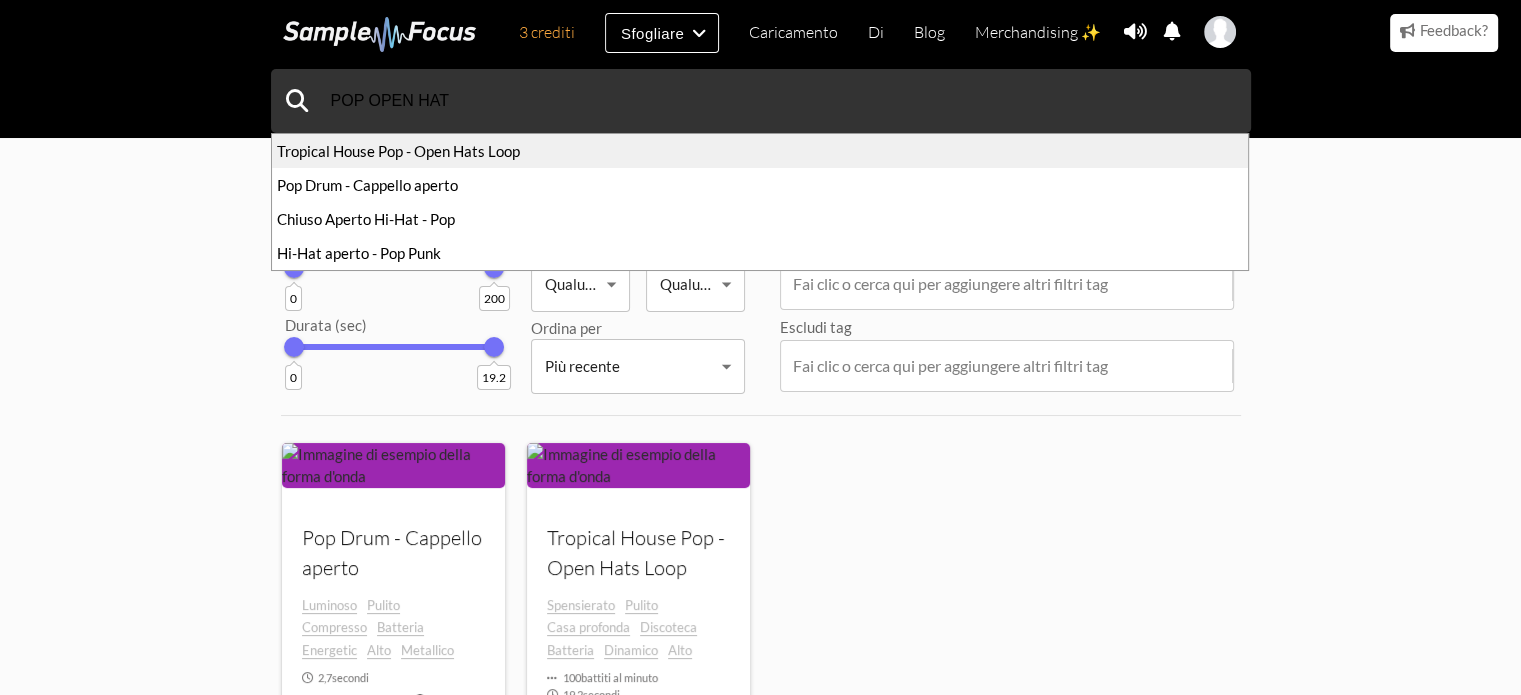 click on "Tropical House Pop - Open Hats Loop" at bounding box center [398, 151] 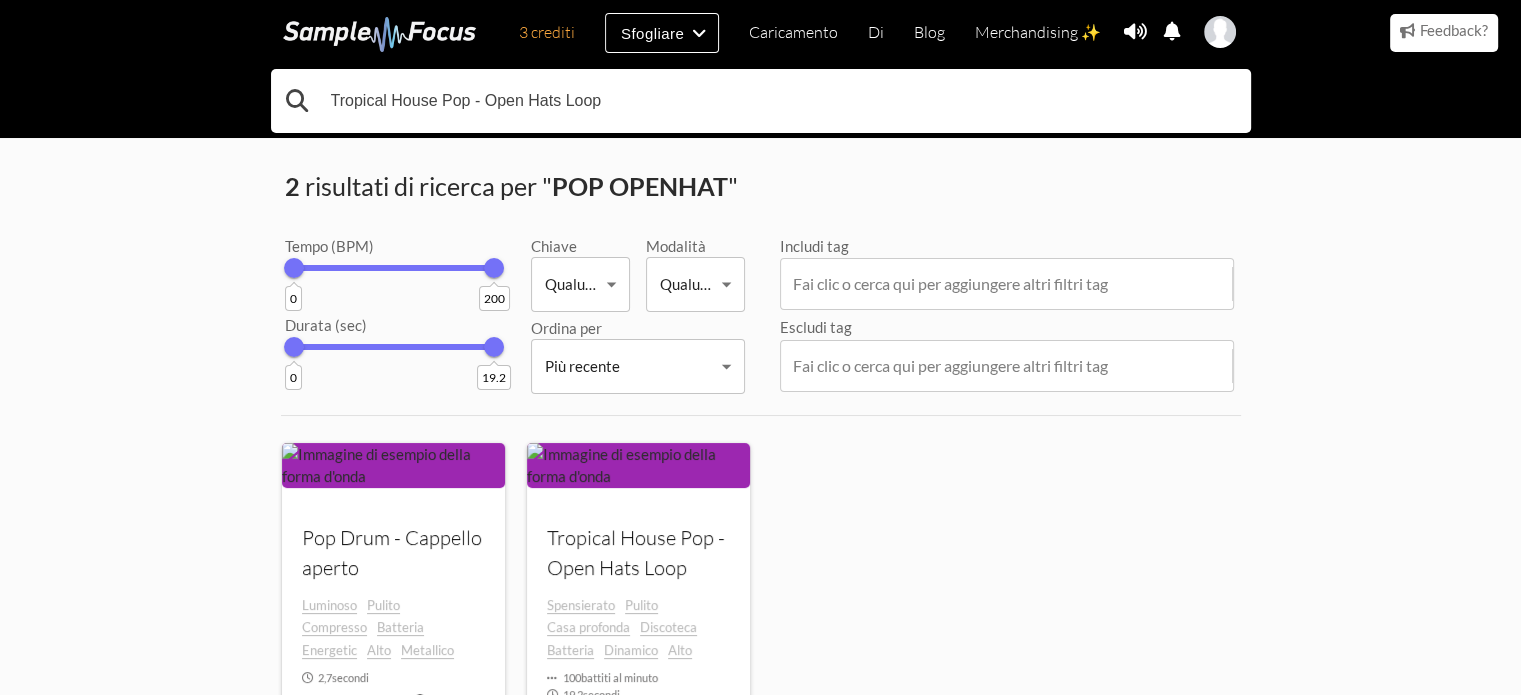click on "Tropical House Pop - Open Hats Loop" at bounding box center (761, 101) 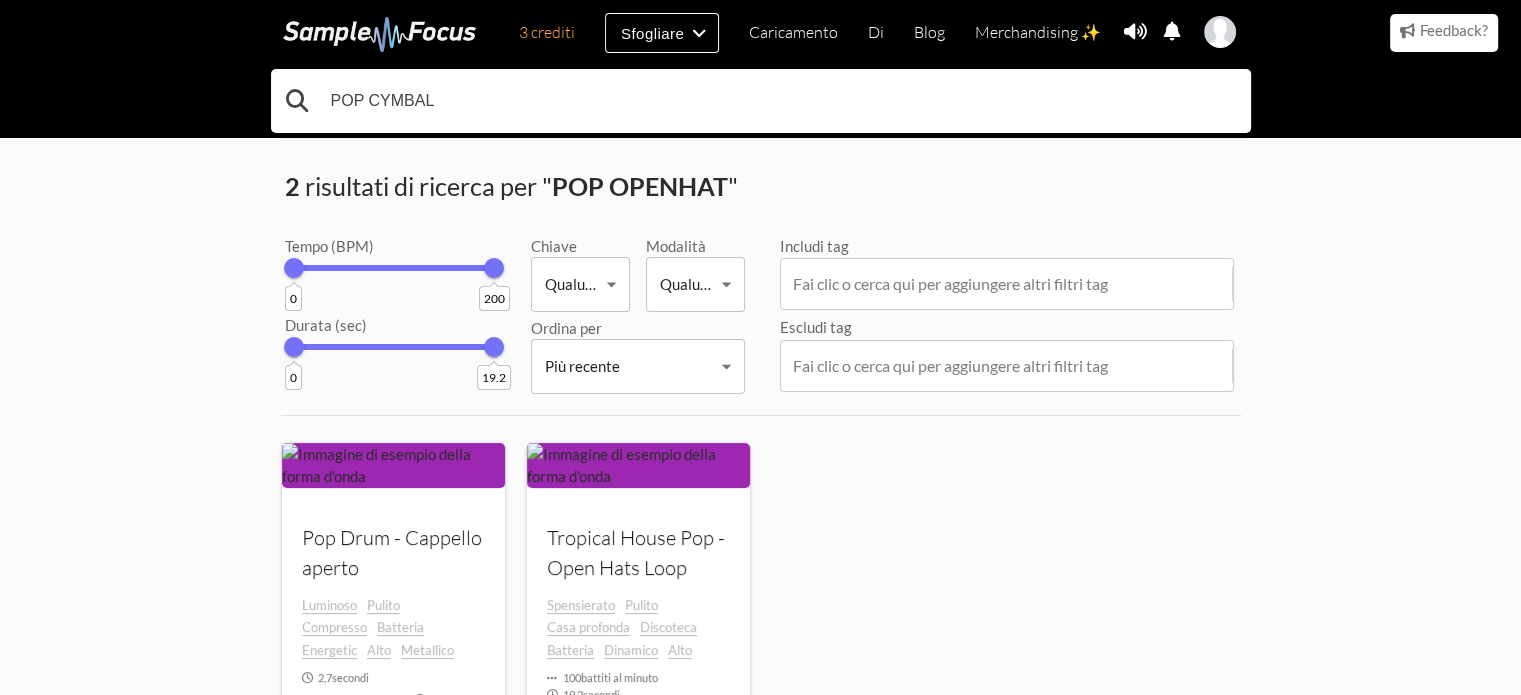 type on "POP CYMBAL" 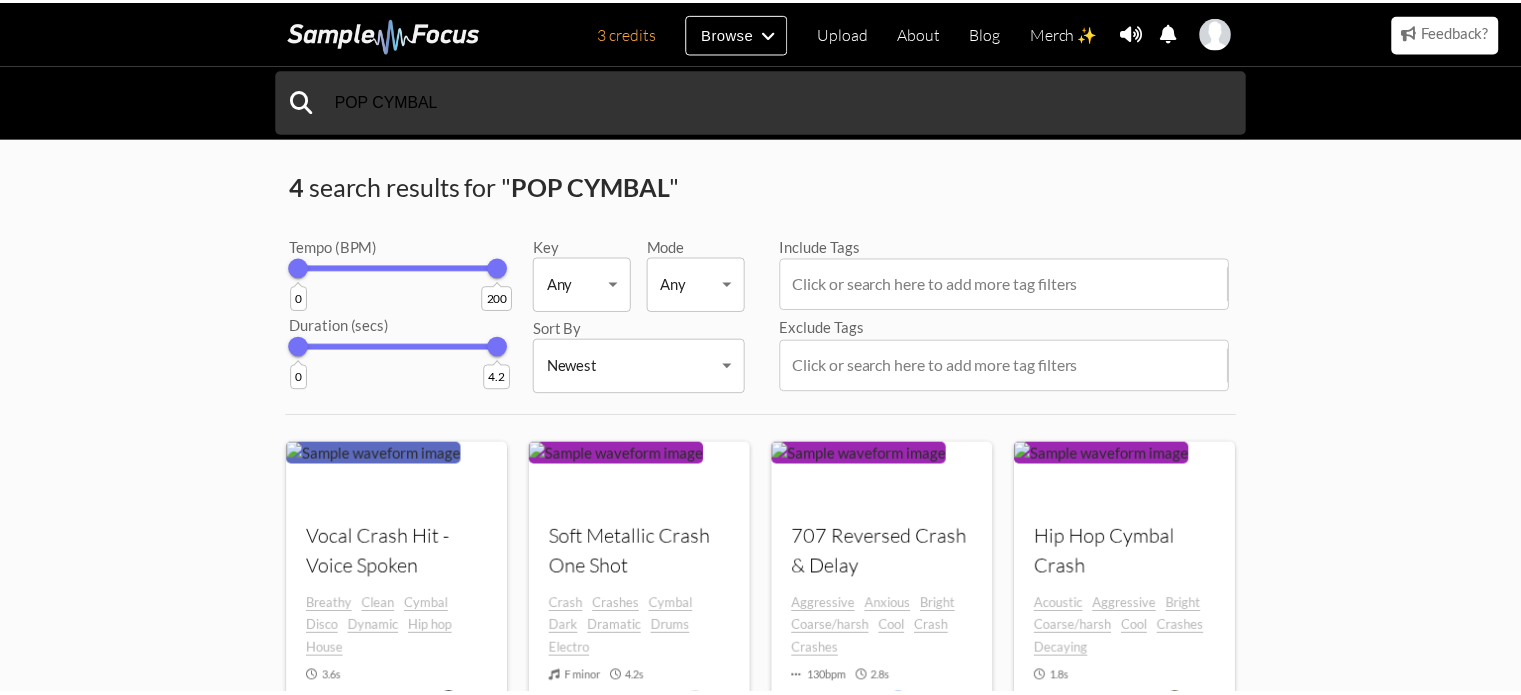 scroll, scrollTop: 0, scrollLeft: 0, axis: both 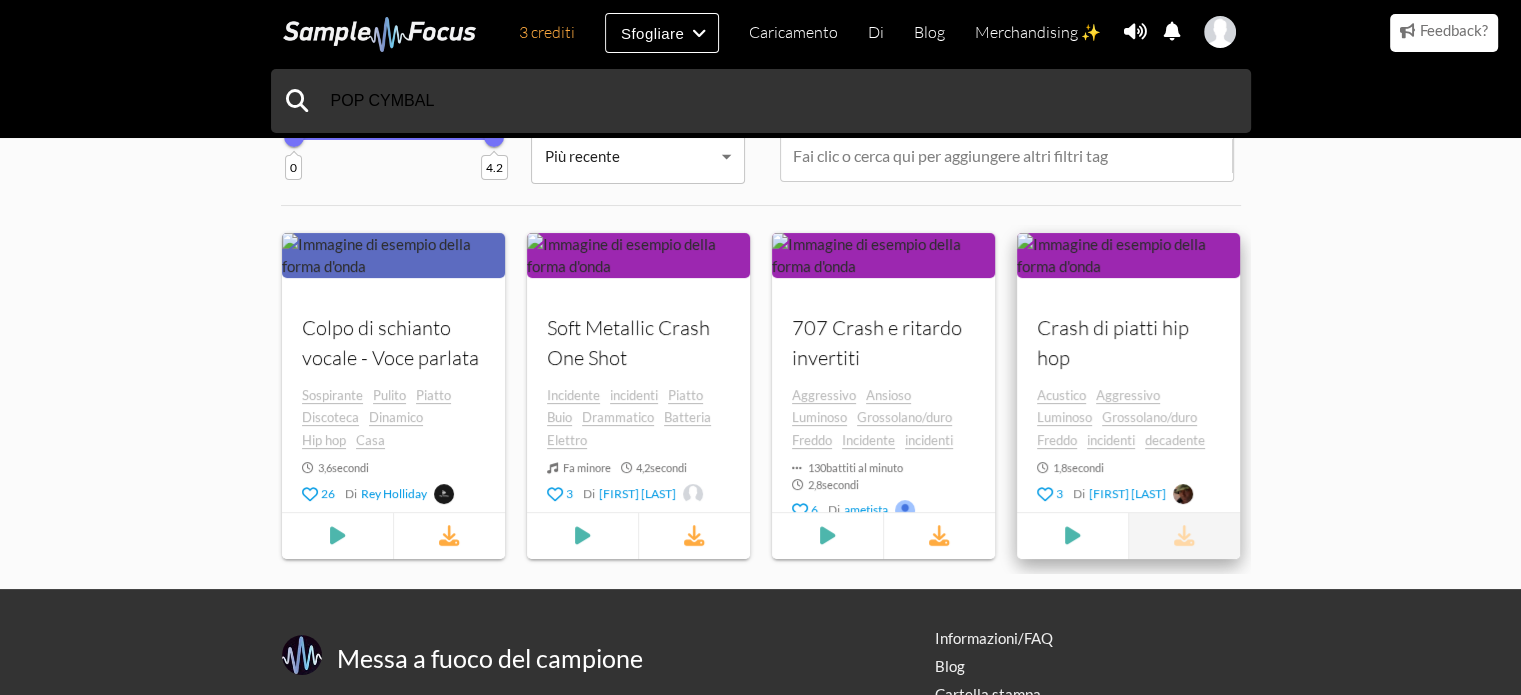 click at bounding box center (1184, 535) 